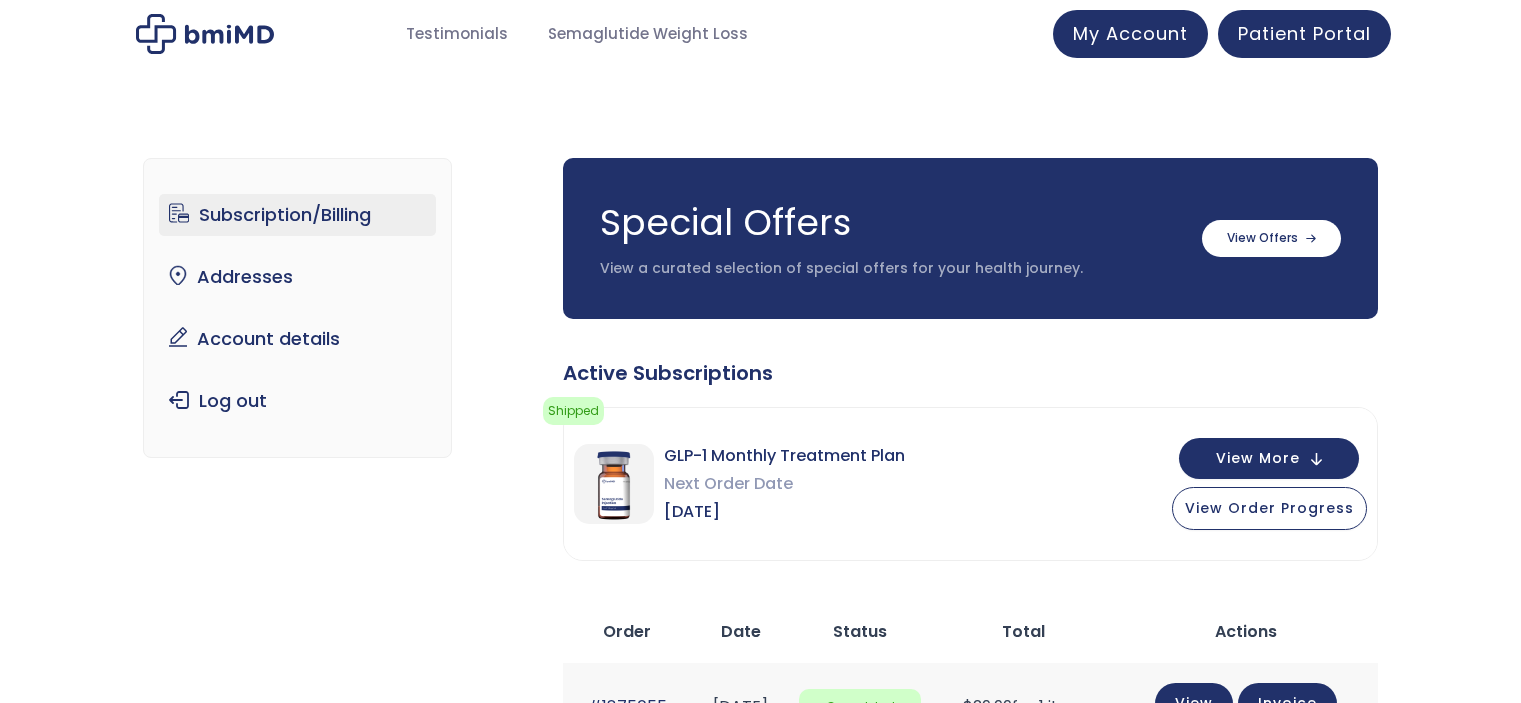 scroll, scrollTop: 0, scrollLeft: 0, axis: both 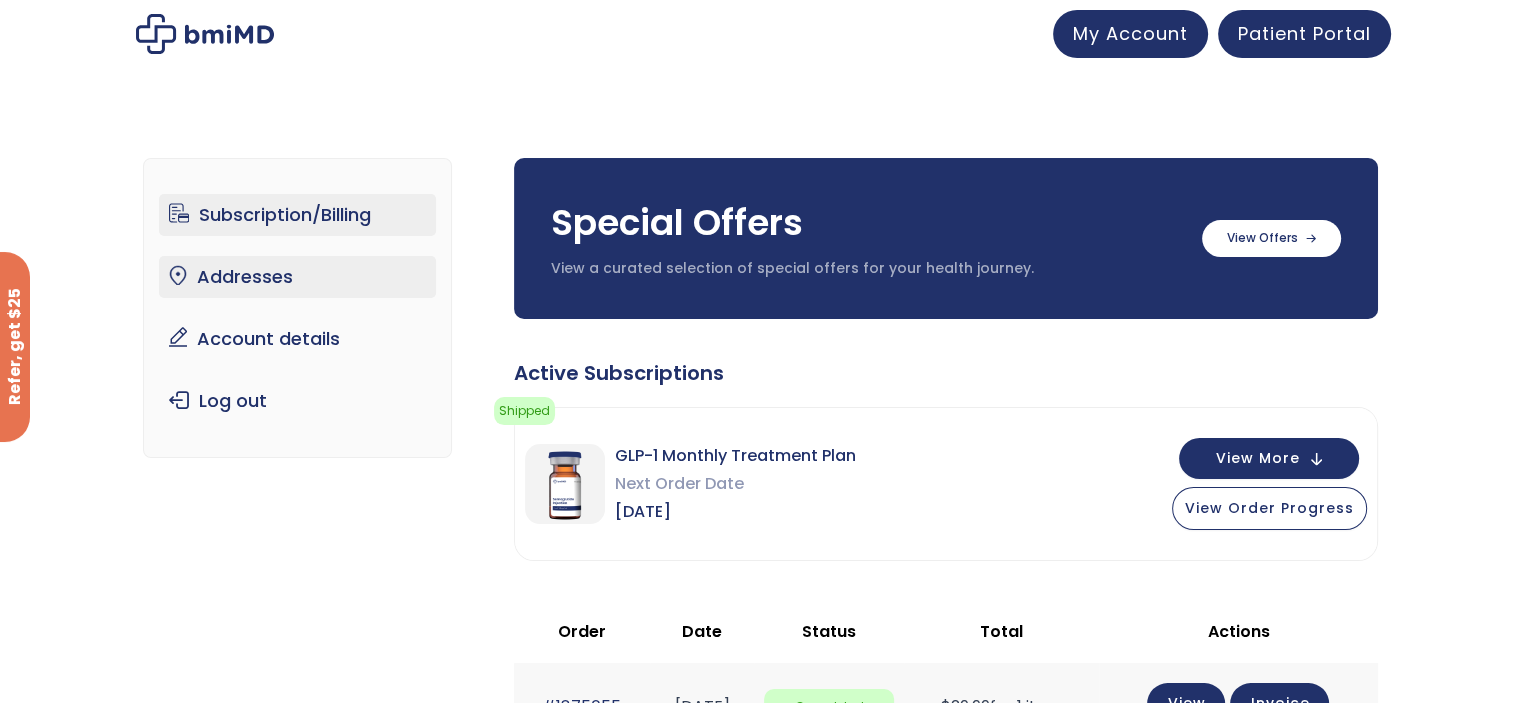 click on "Addresses" at bounding box center [297, 277] 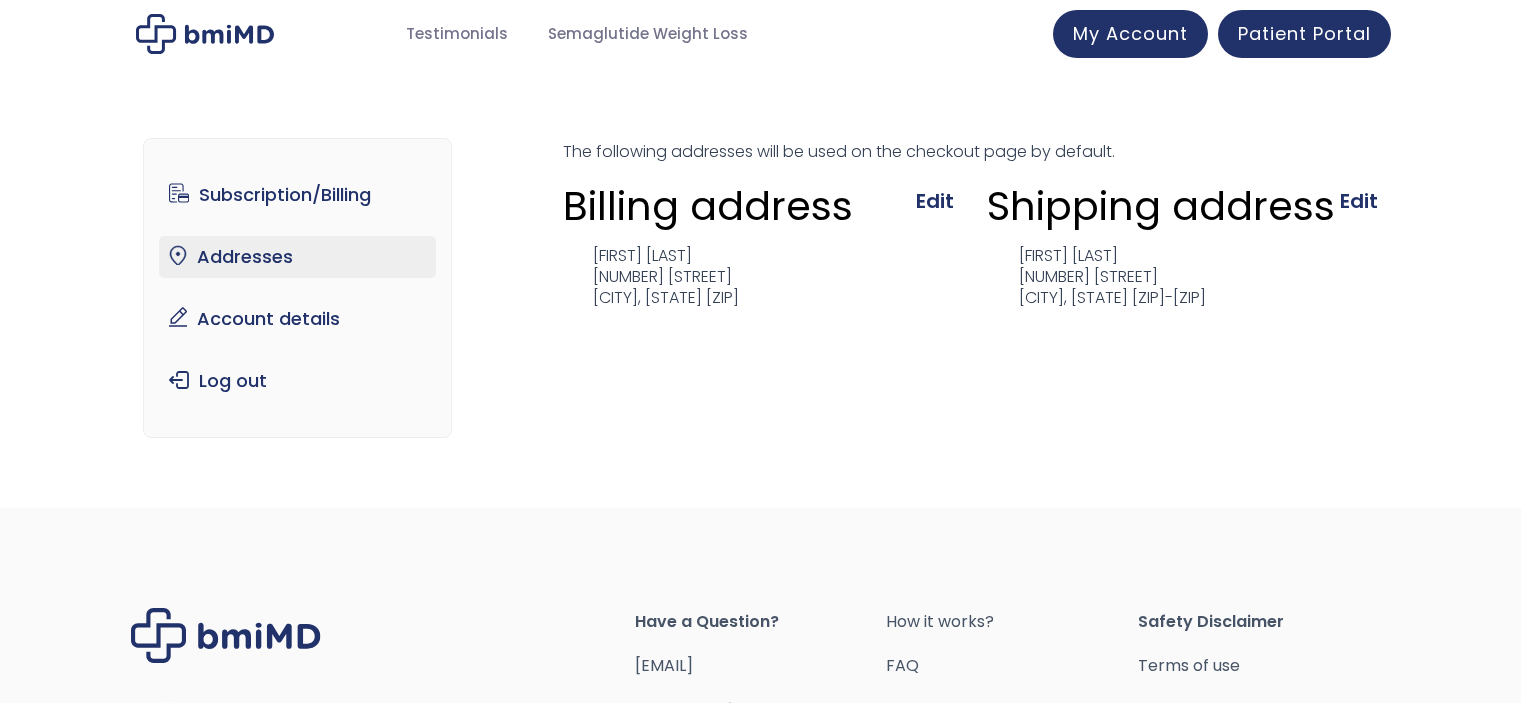 scroll, scrollTop: 0, scrollLeft: 0, axis: both 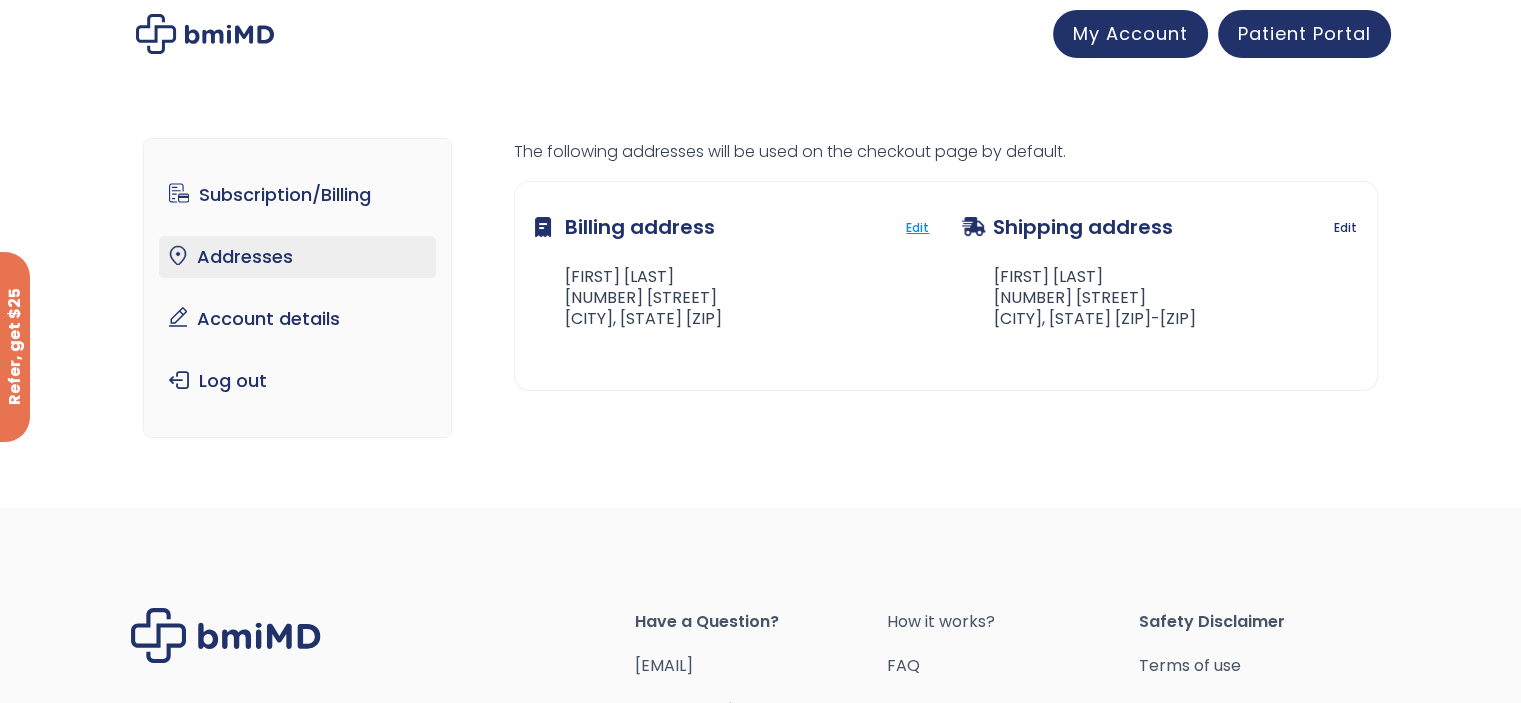 click on "Edit" 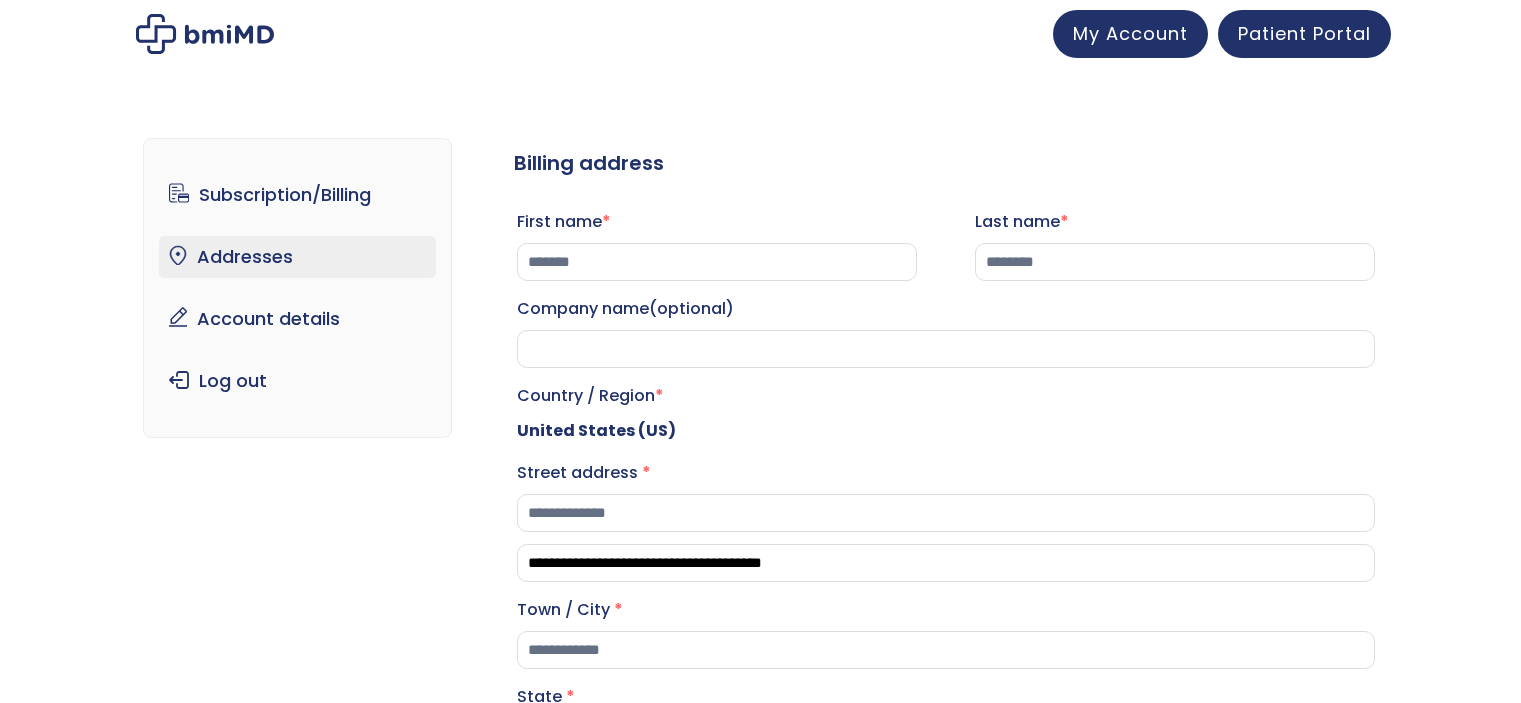 select on "**" 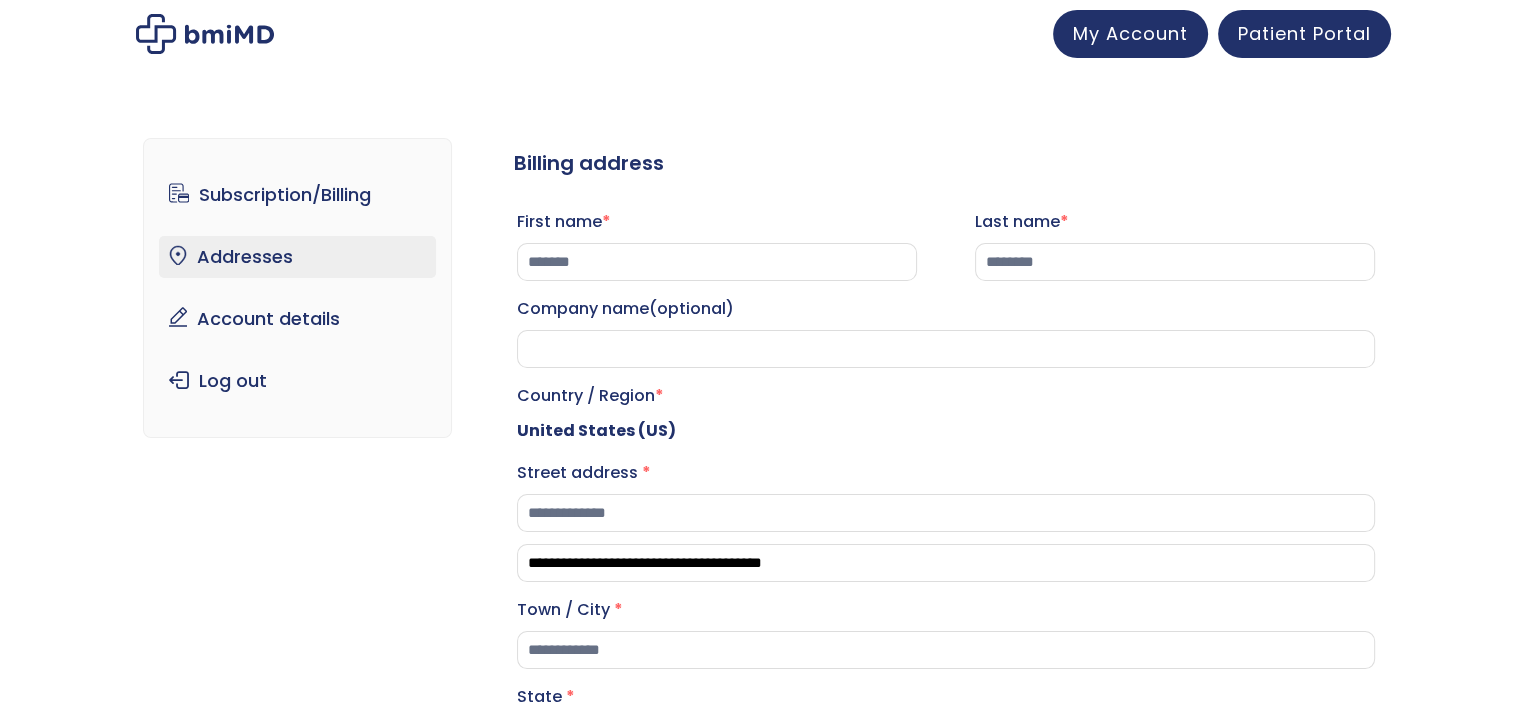 scroll, scrollTop: 0, scrollLeft: 0, axis: both 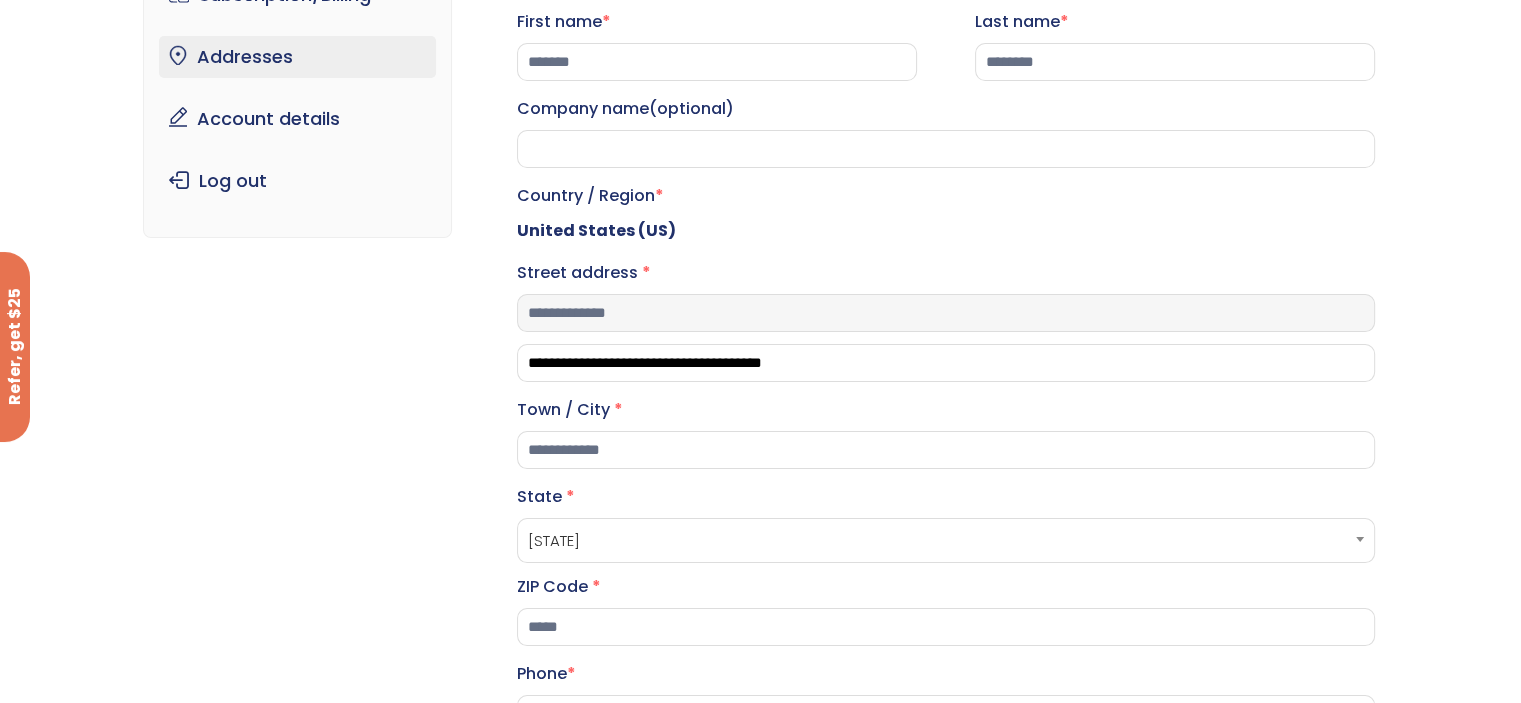 click on "**********" at bounding box center (946, 313) 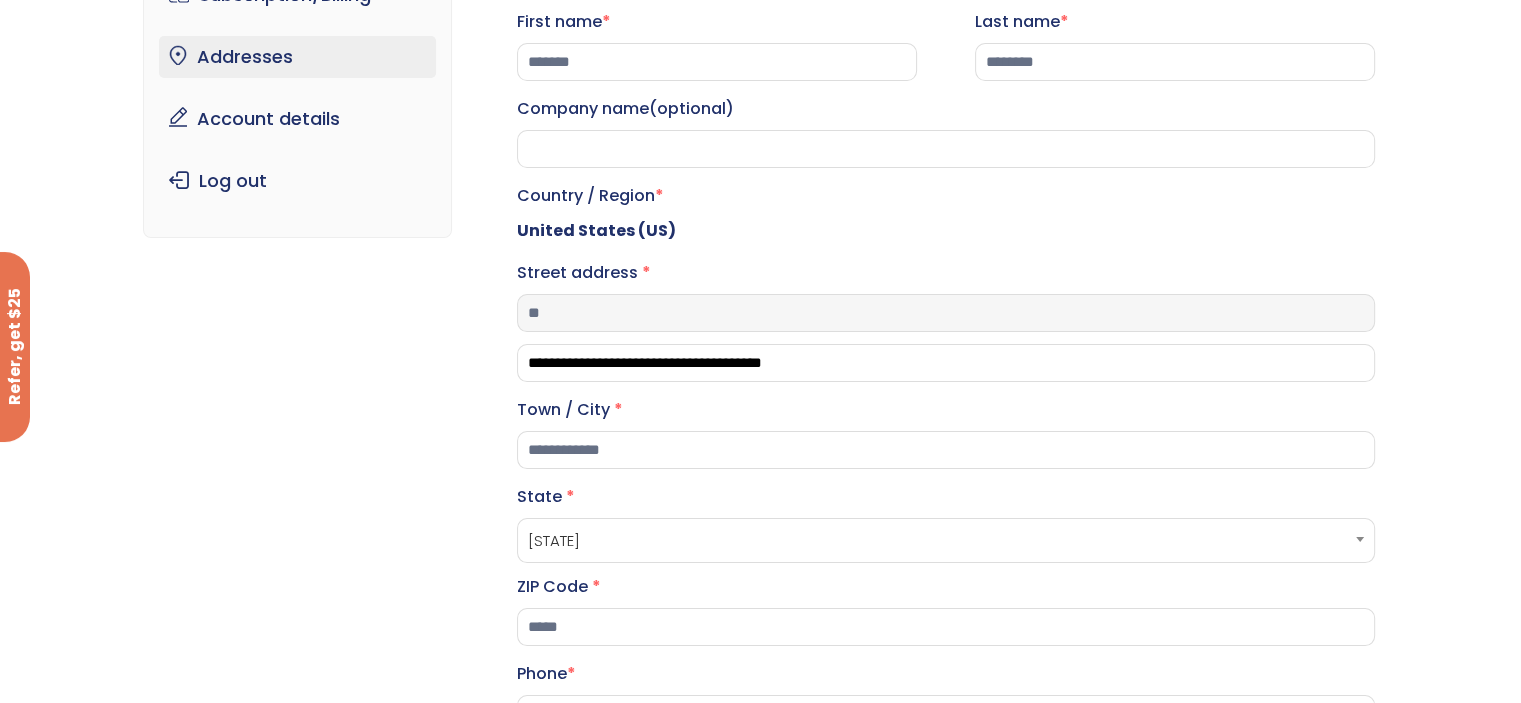type on "*" 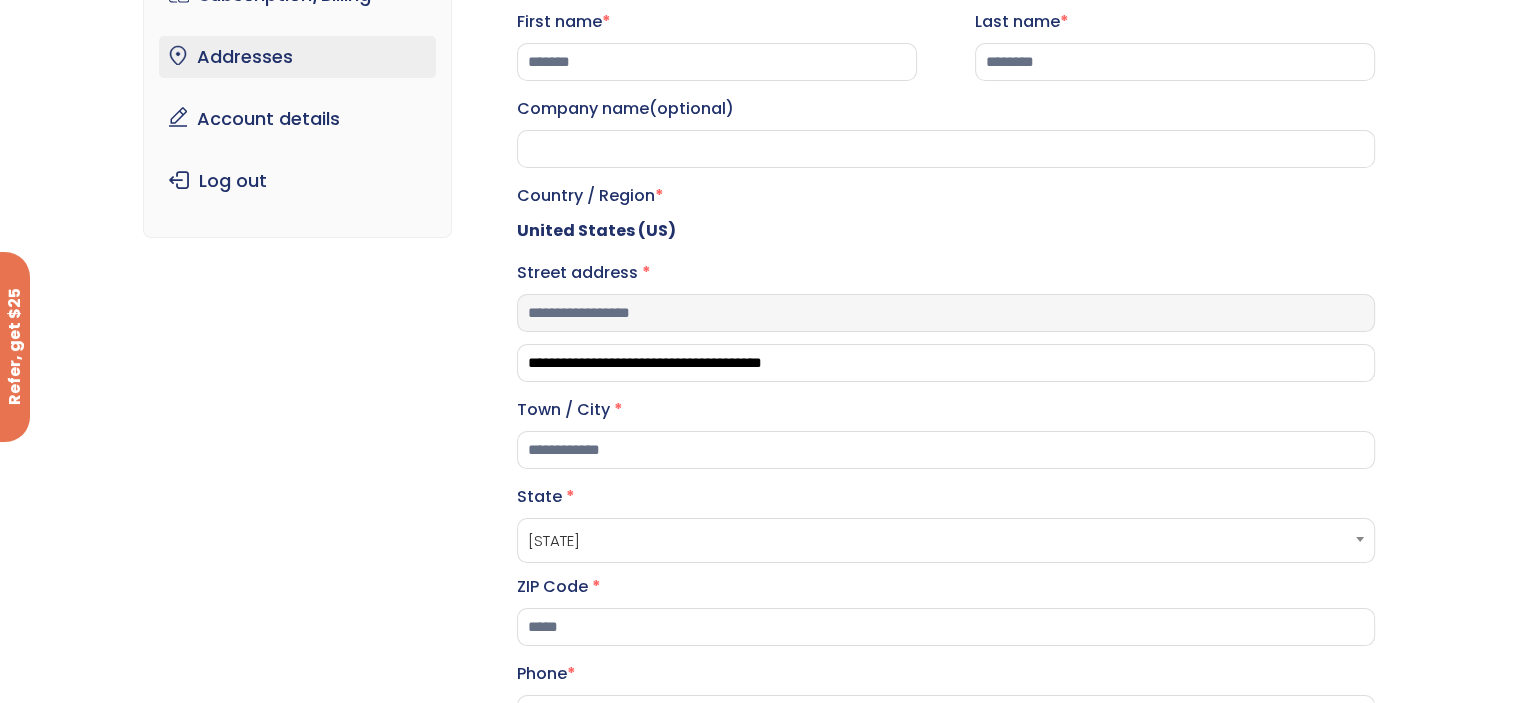 type on "**********" 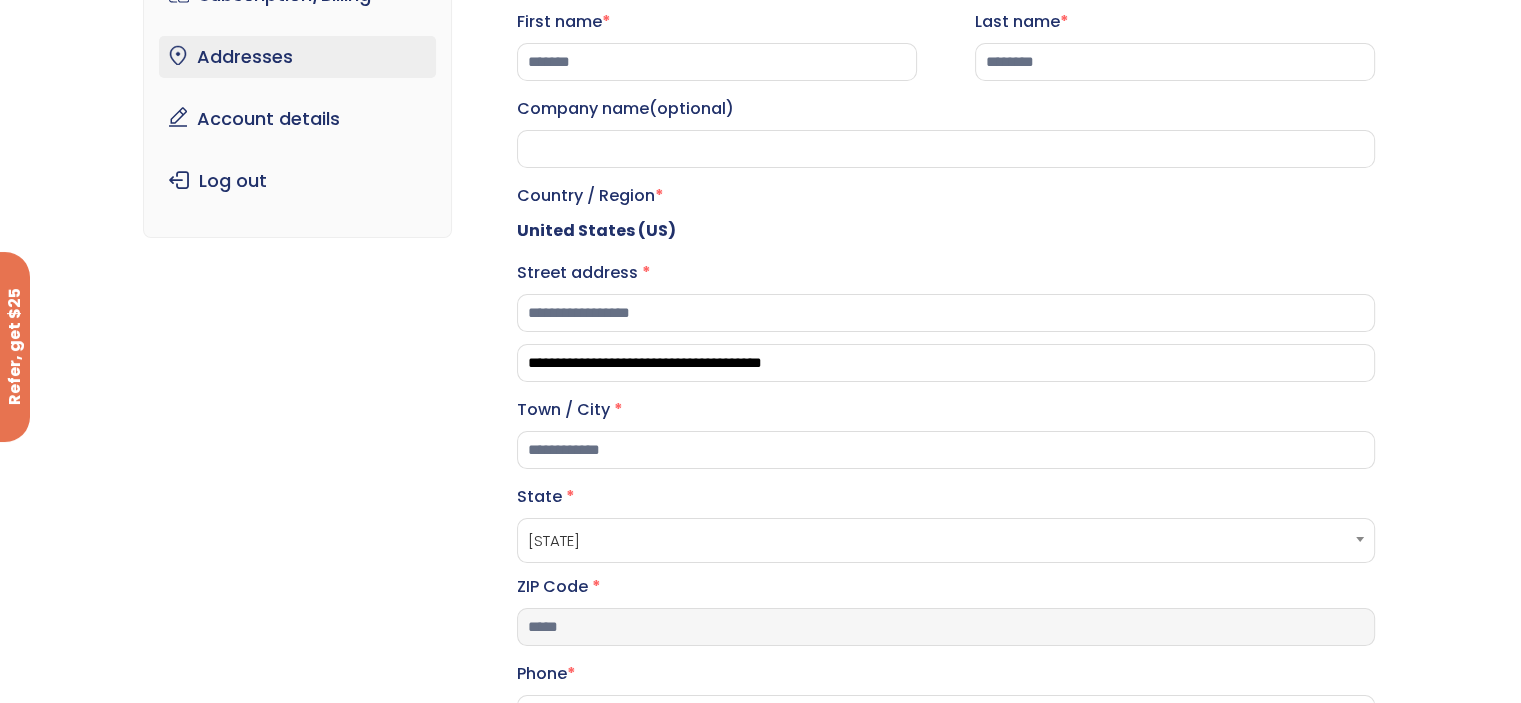 click on "*****" at bounding box center (946, 627) 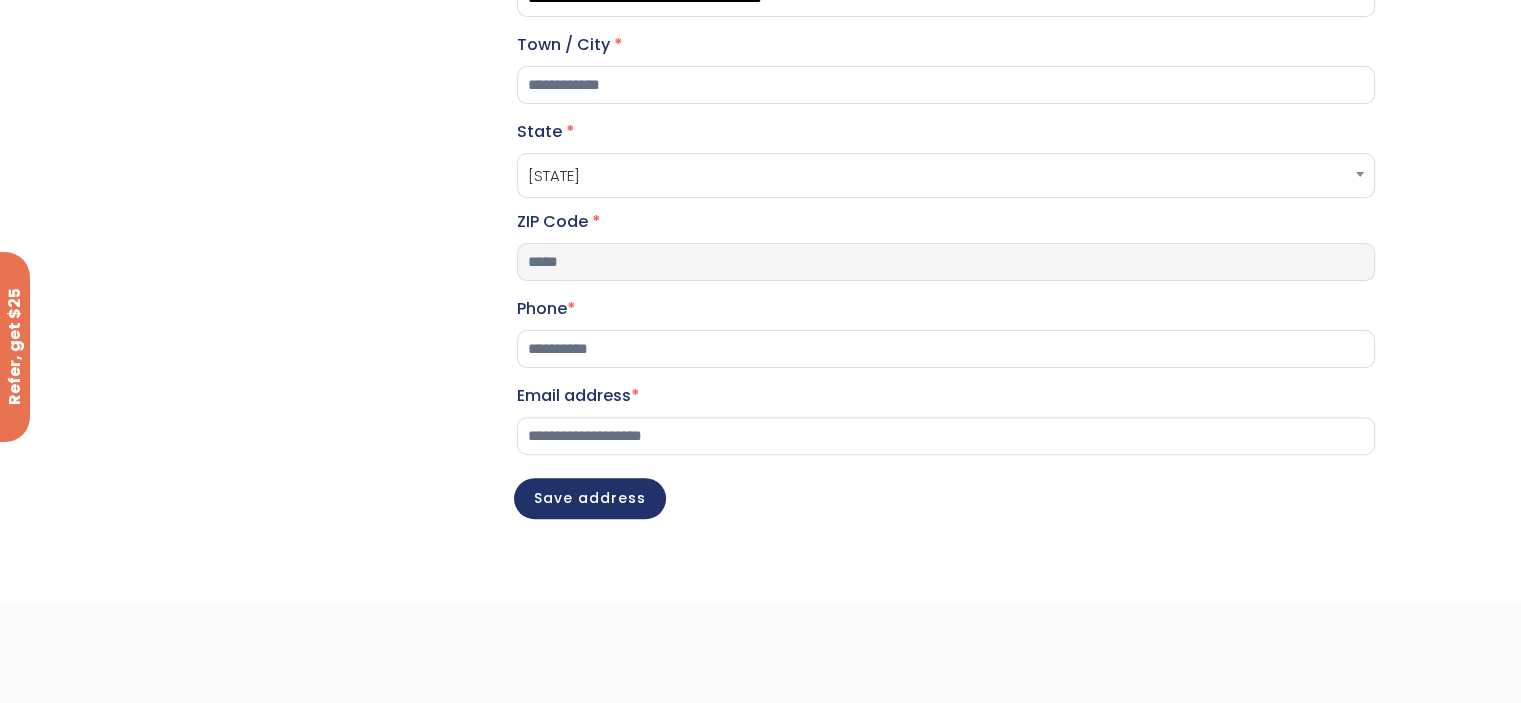 scroll, scrollTop: 700, scrollLeft: 0, axis: vertical 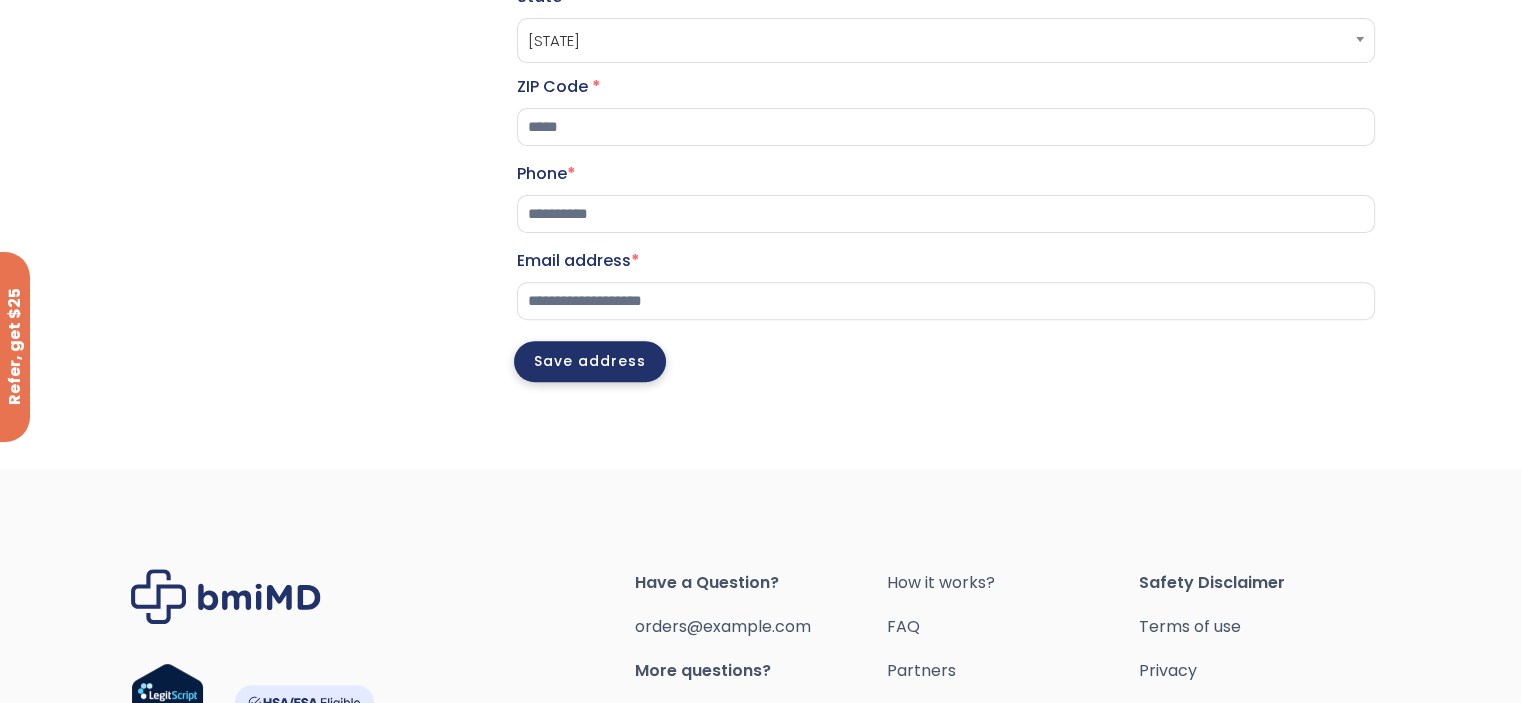 click on "Save address" at bounding box center (590, 361) 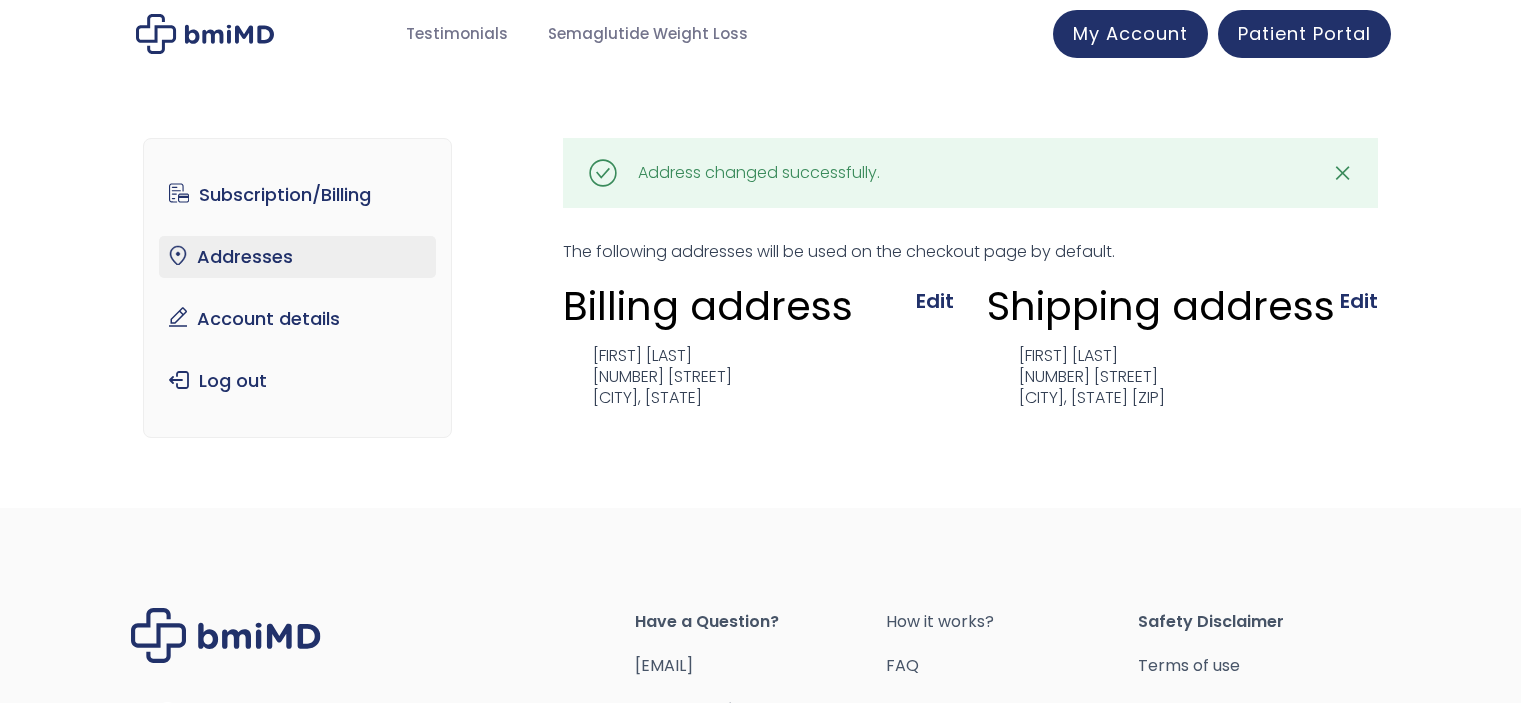 scroll, scrollTop: 0, scrollLeft: 0, axis: both 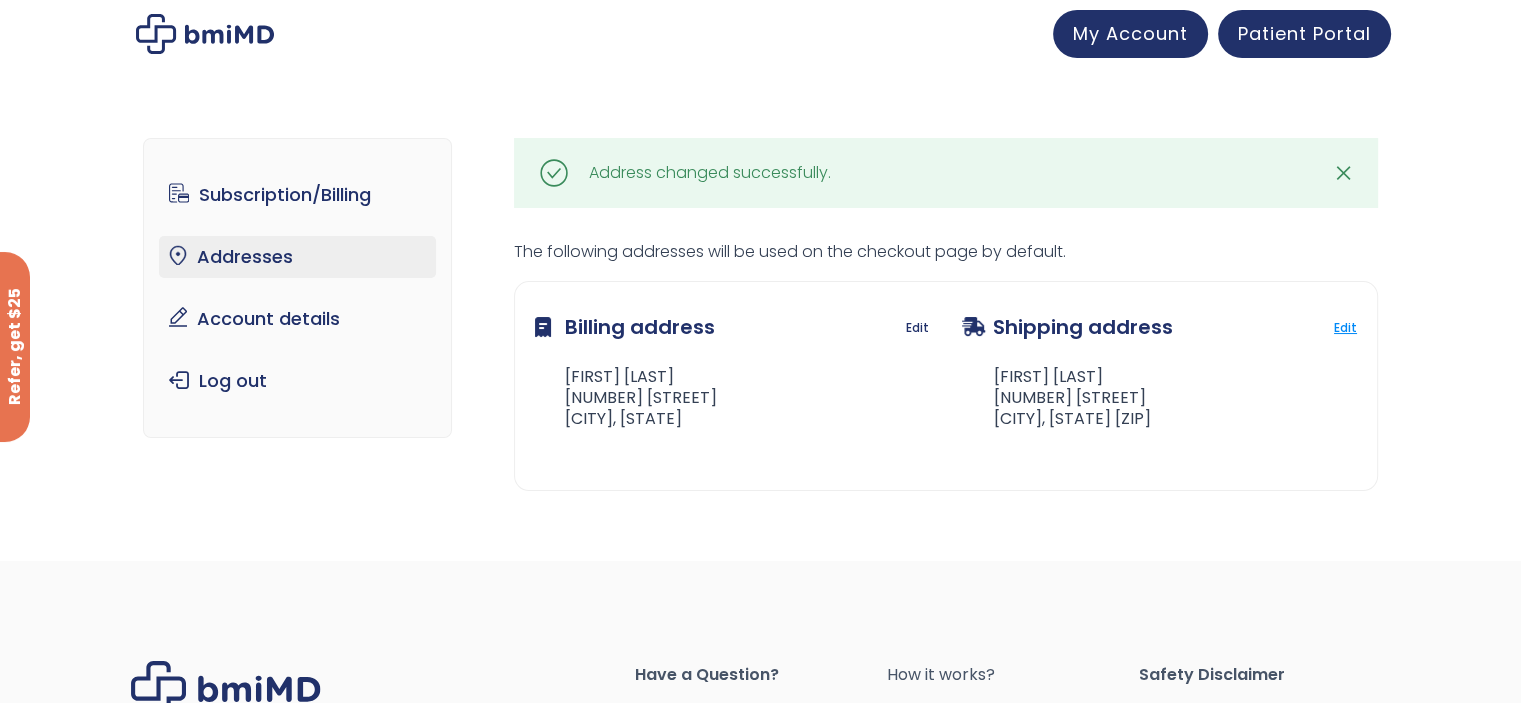 click on "Edit" 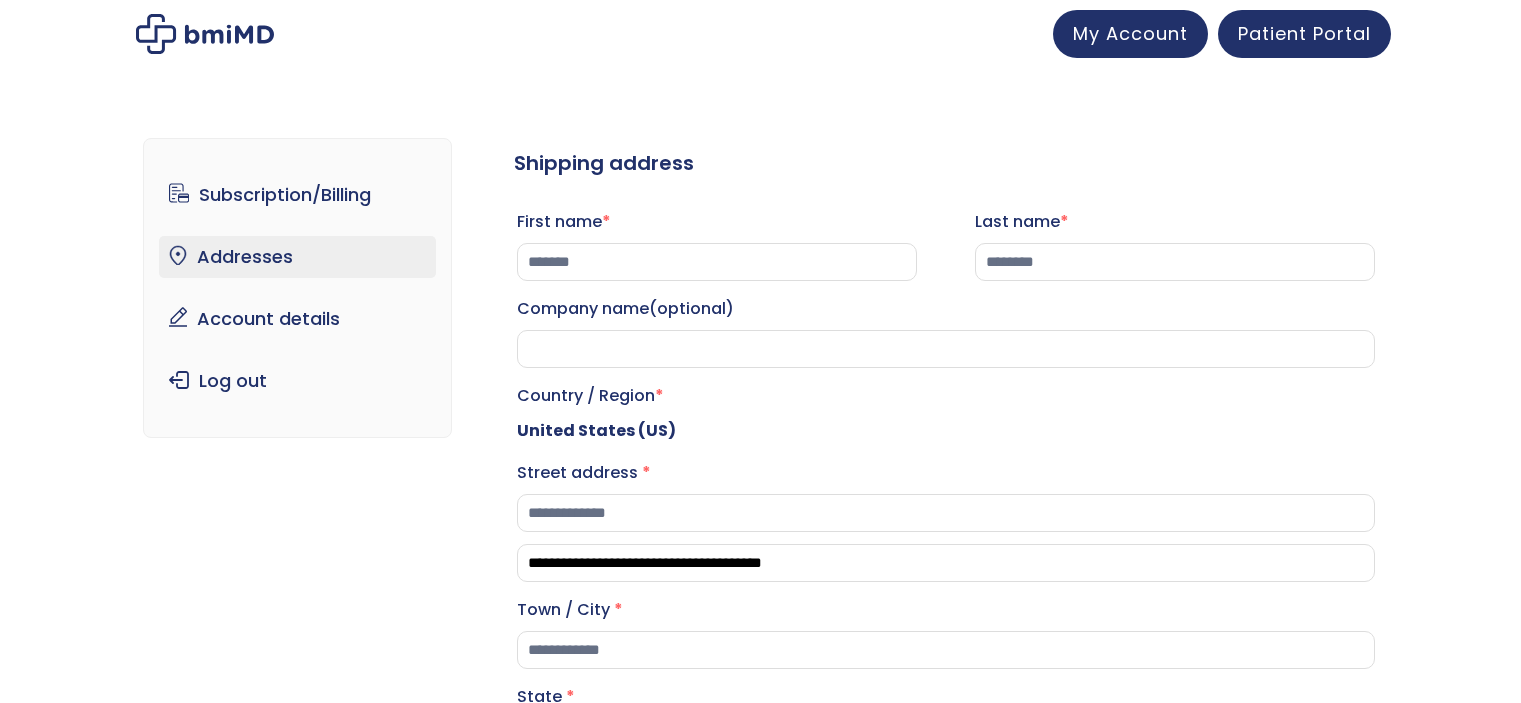 select on "**" 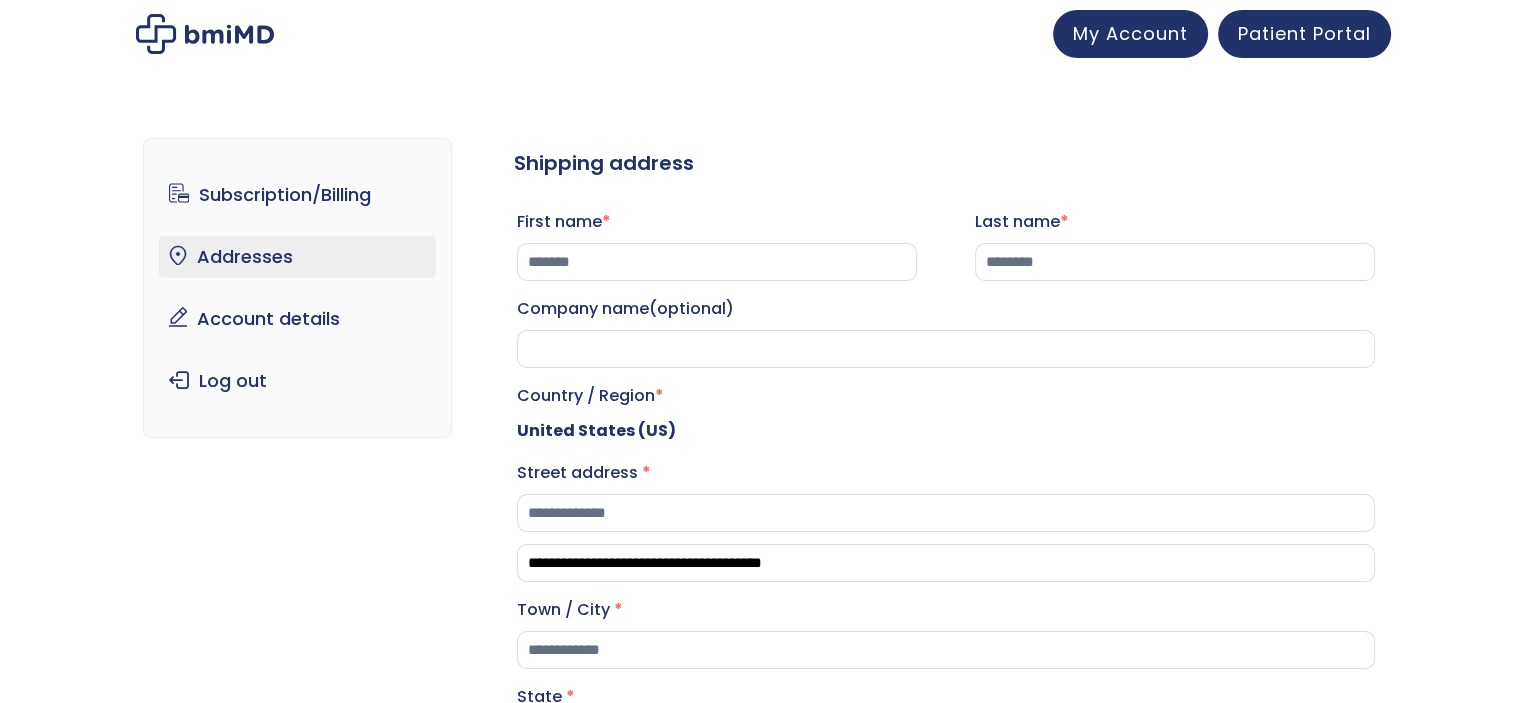 scroll, scrollTop: 0, scrollLeft: 0, axis: both 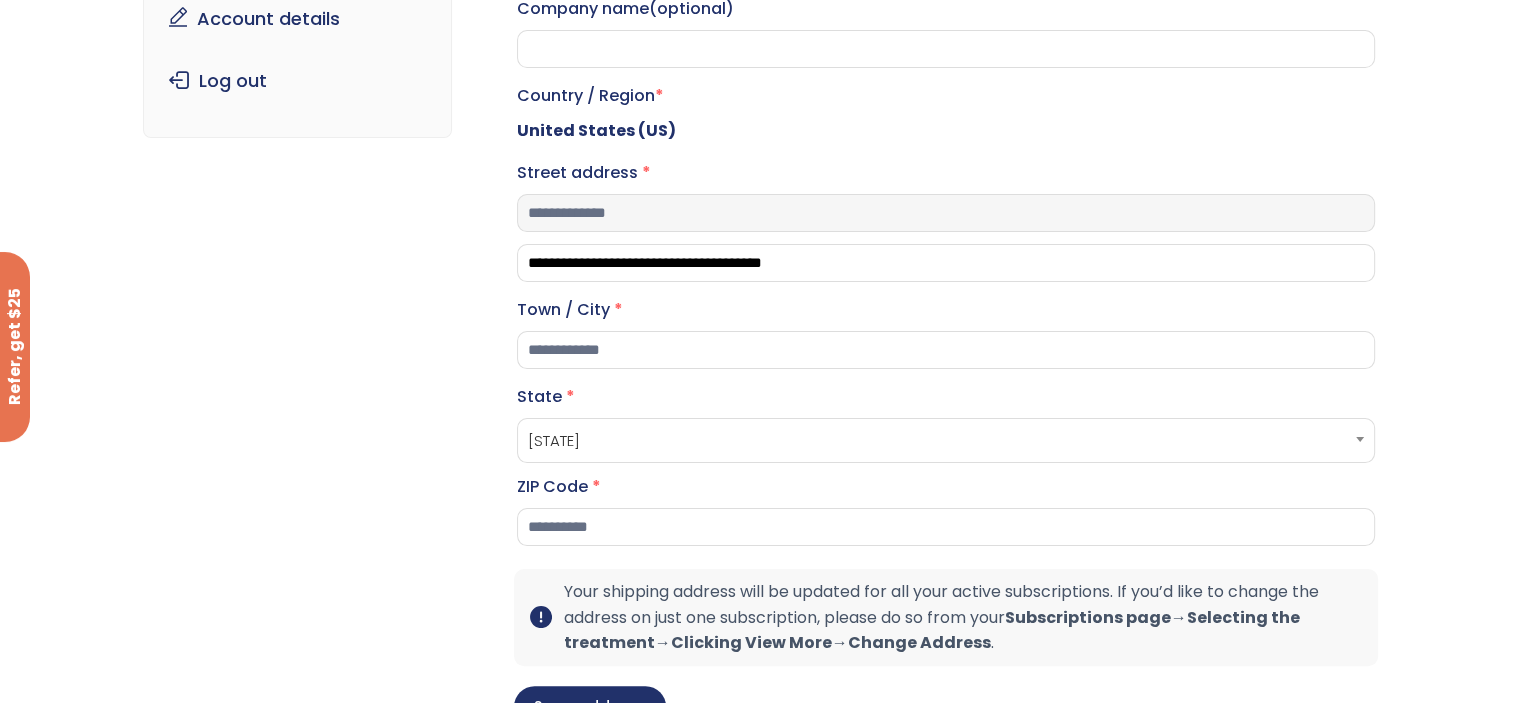 drag, startPoint x: 703, startPoint y: 227, endPoint x: 188, endPoint y: 171, distance: 518.0357 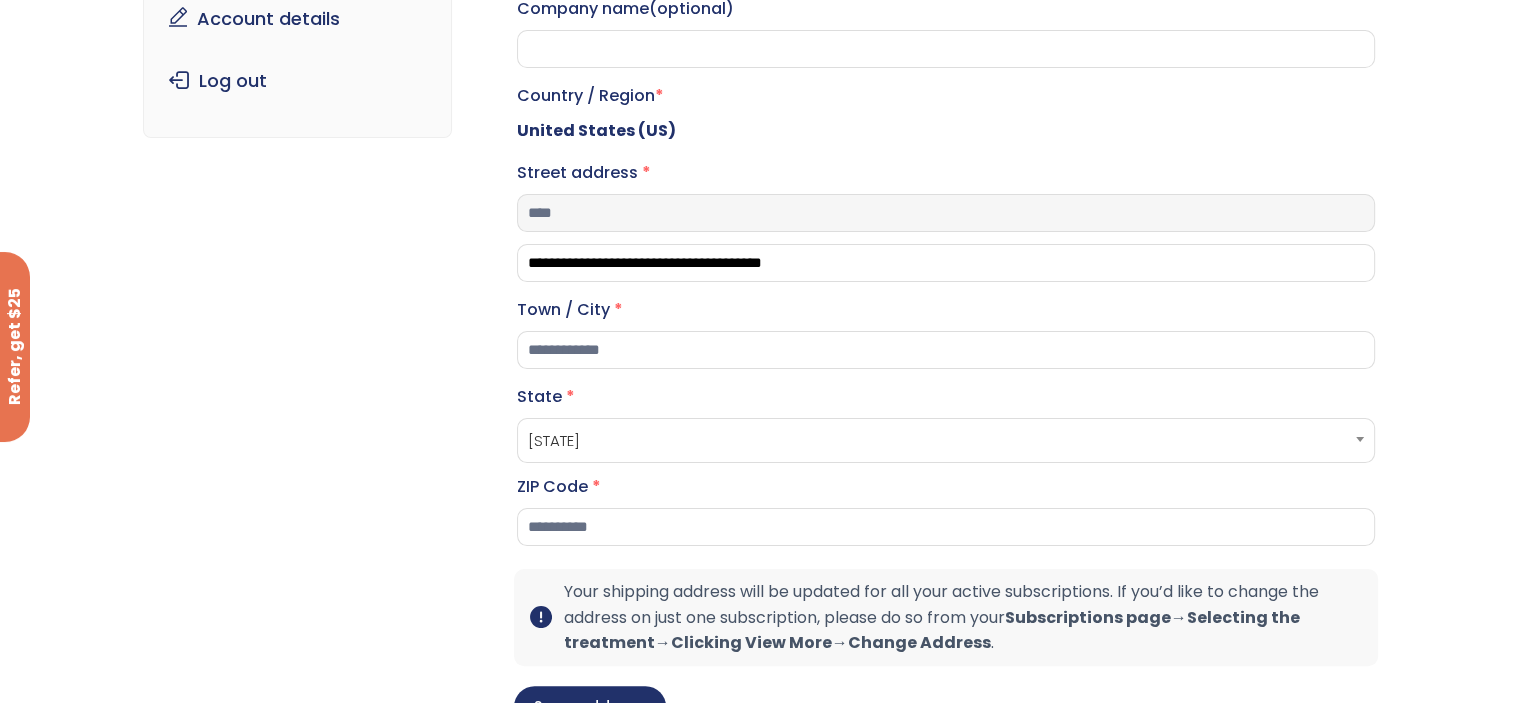 type on "**********" 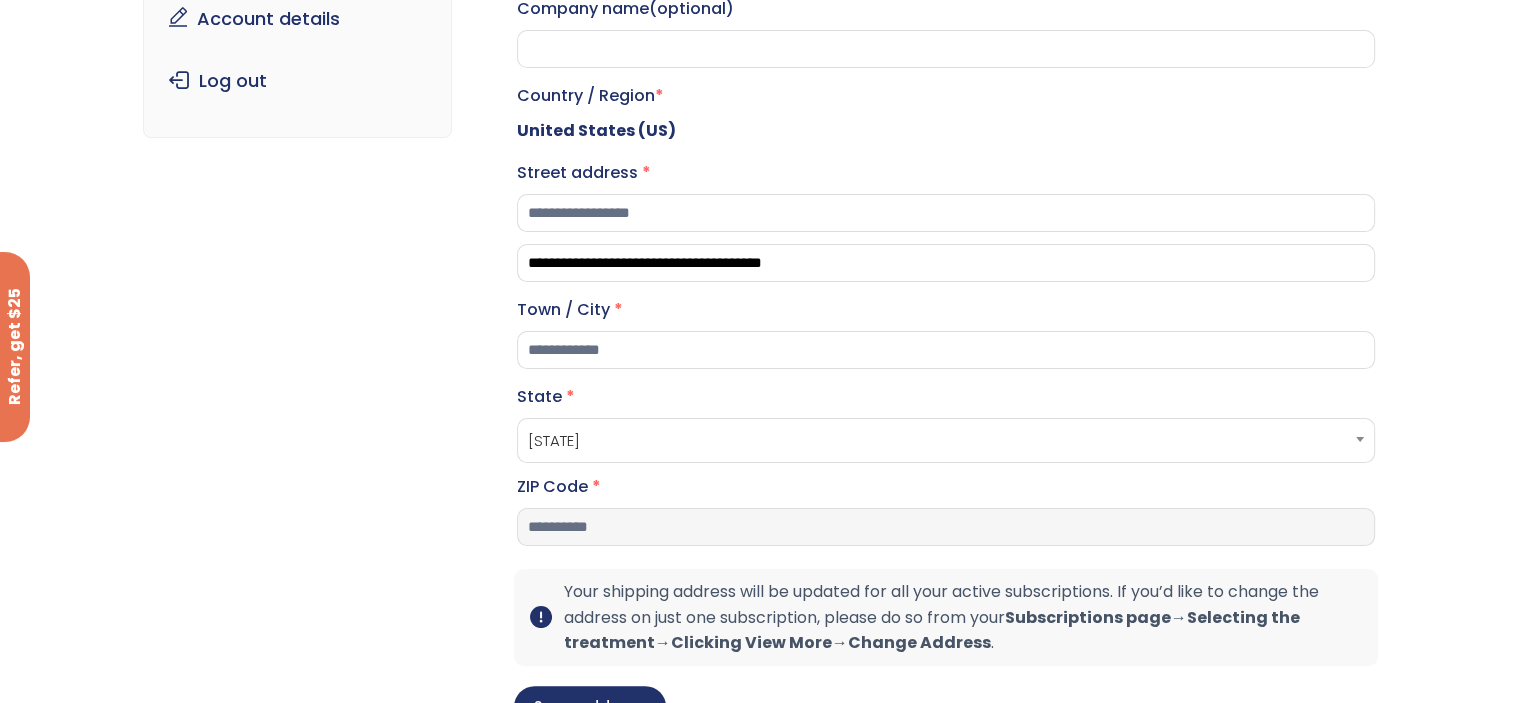 click on "**********" at bounding box center (946, 527) 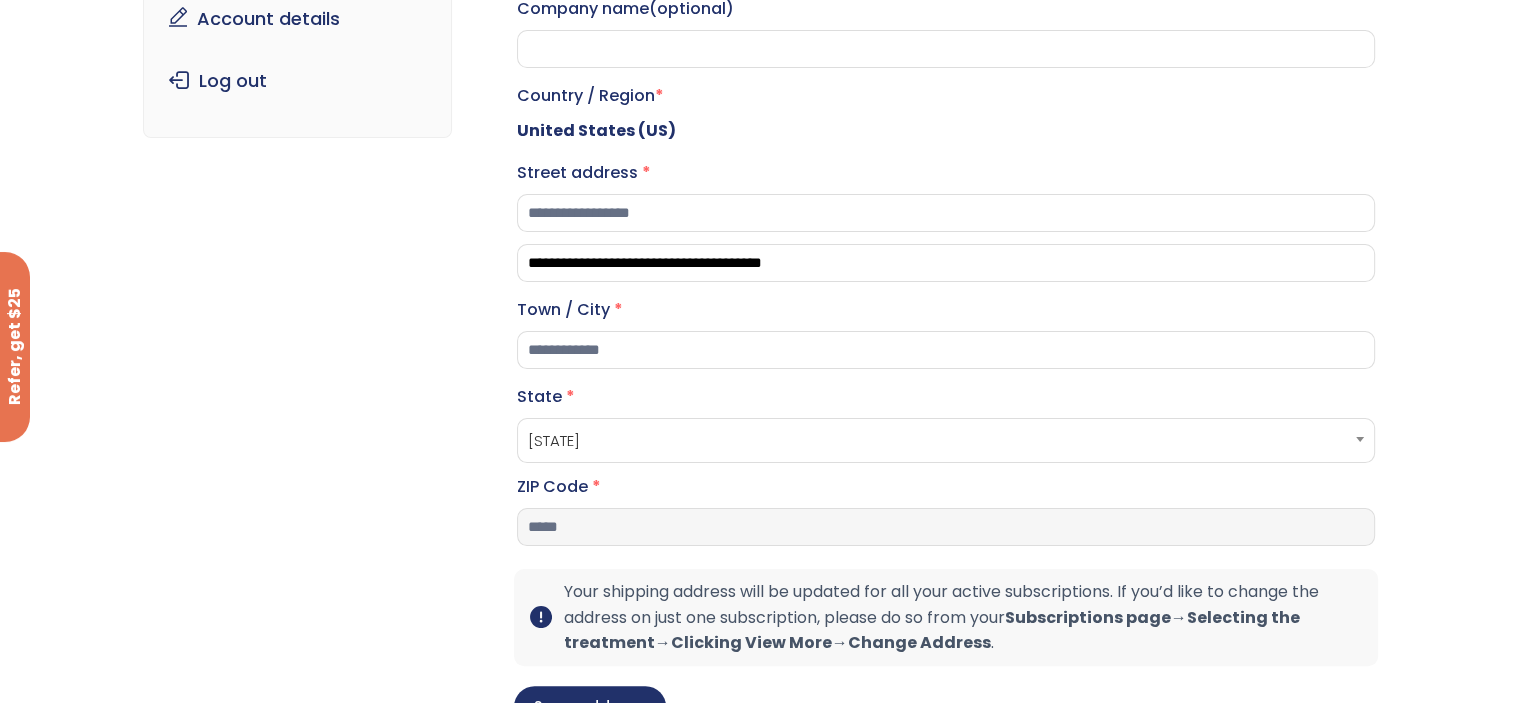 type on "*****" 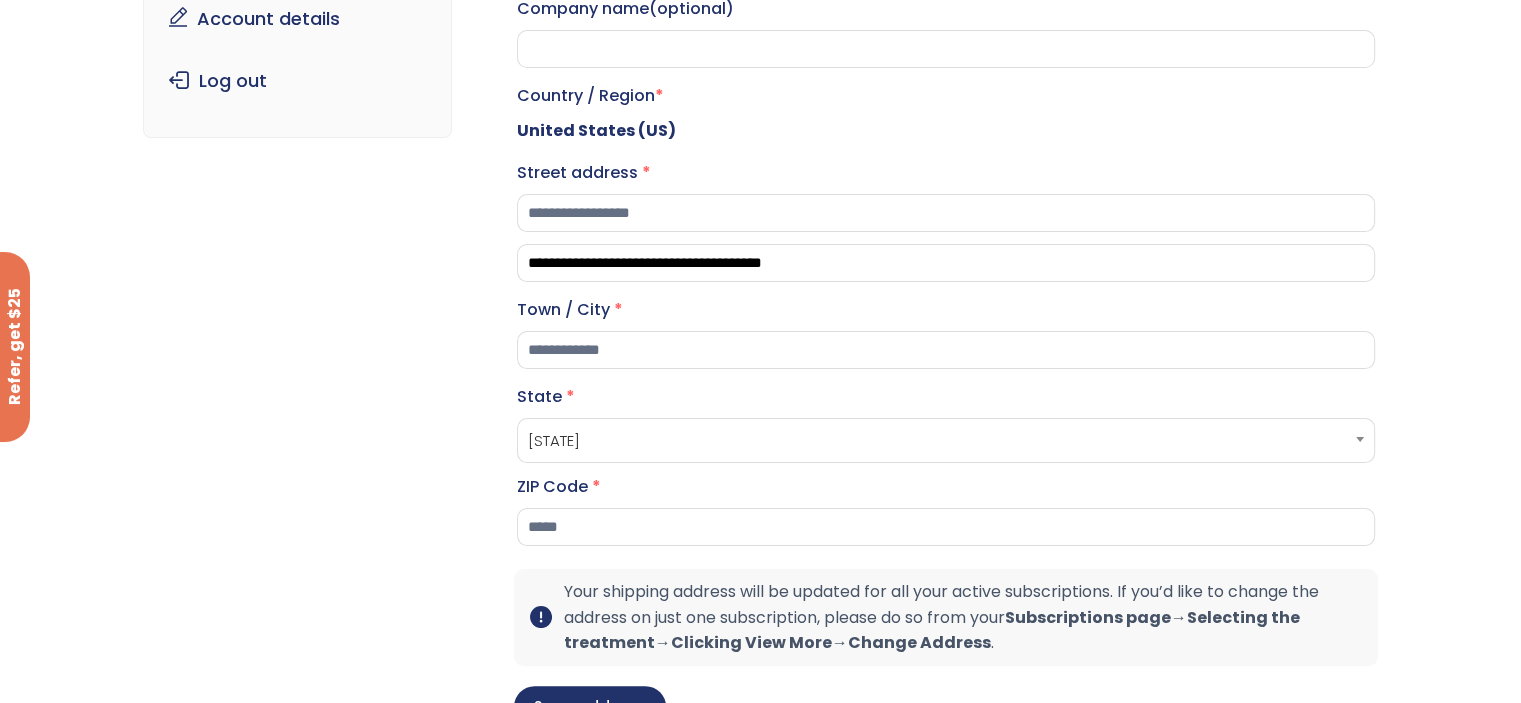 click on "**********" at bounding box center [760, 297] 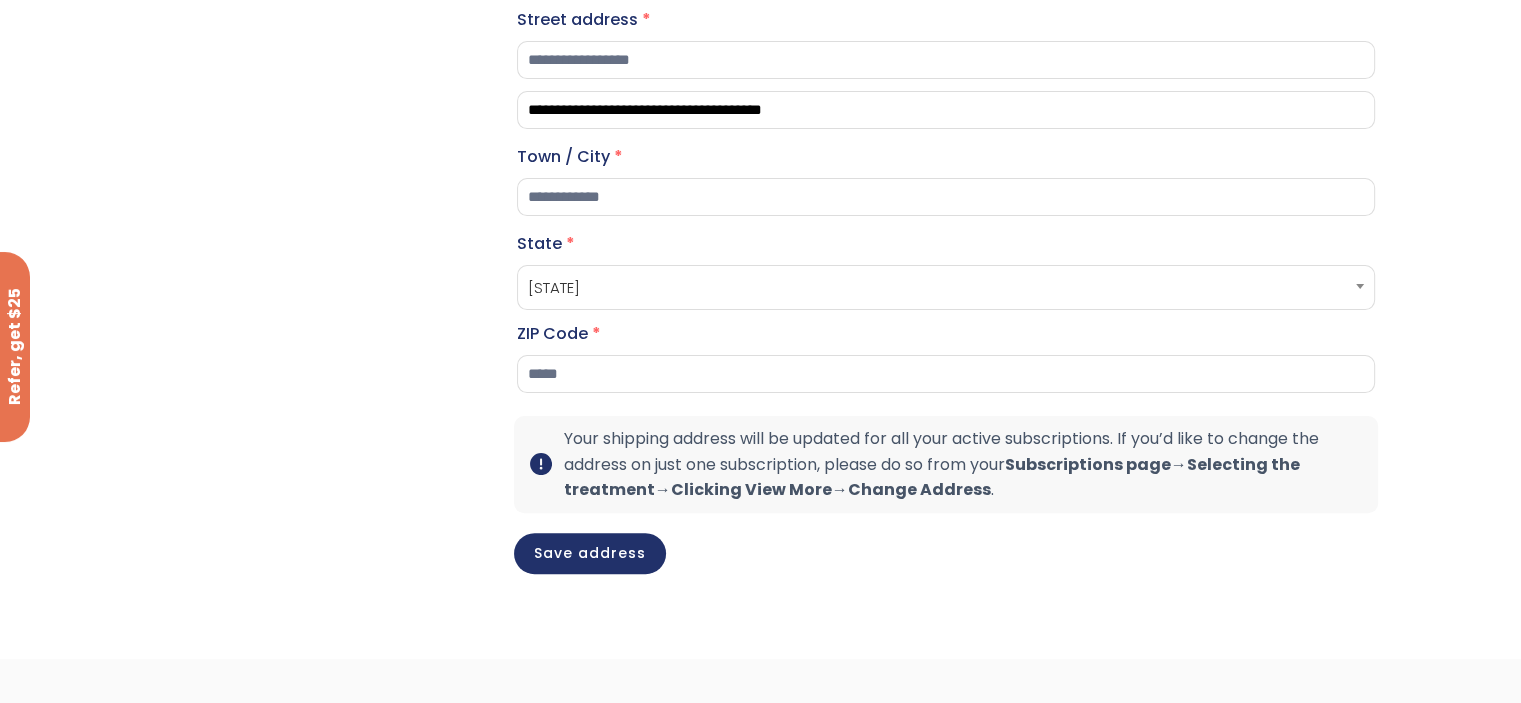 scroll, scrollTop: 500, scrollLeft: 0, axis: vertical 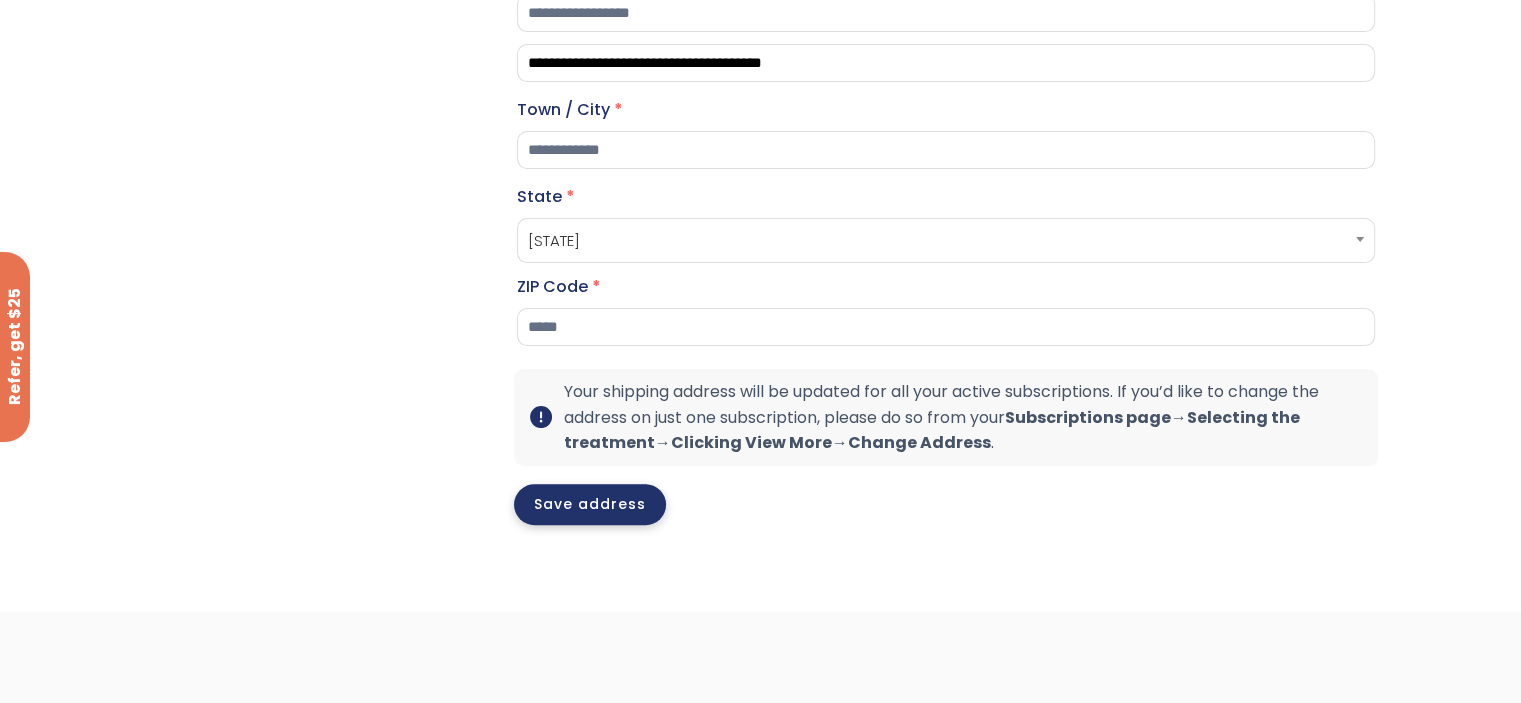 click on "Save address" at bounding box center (590, 504) 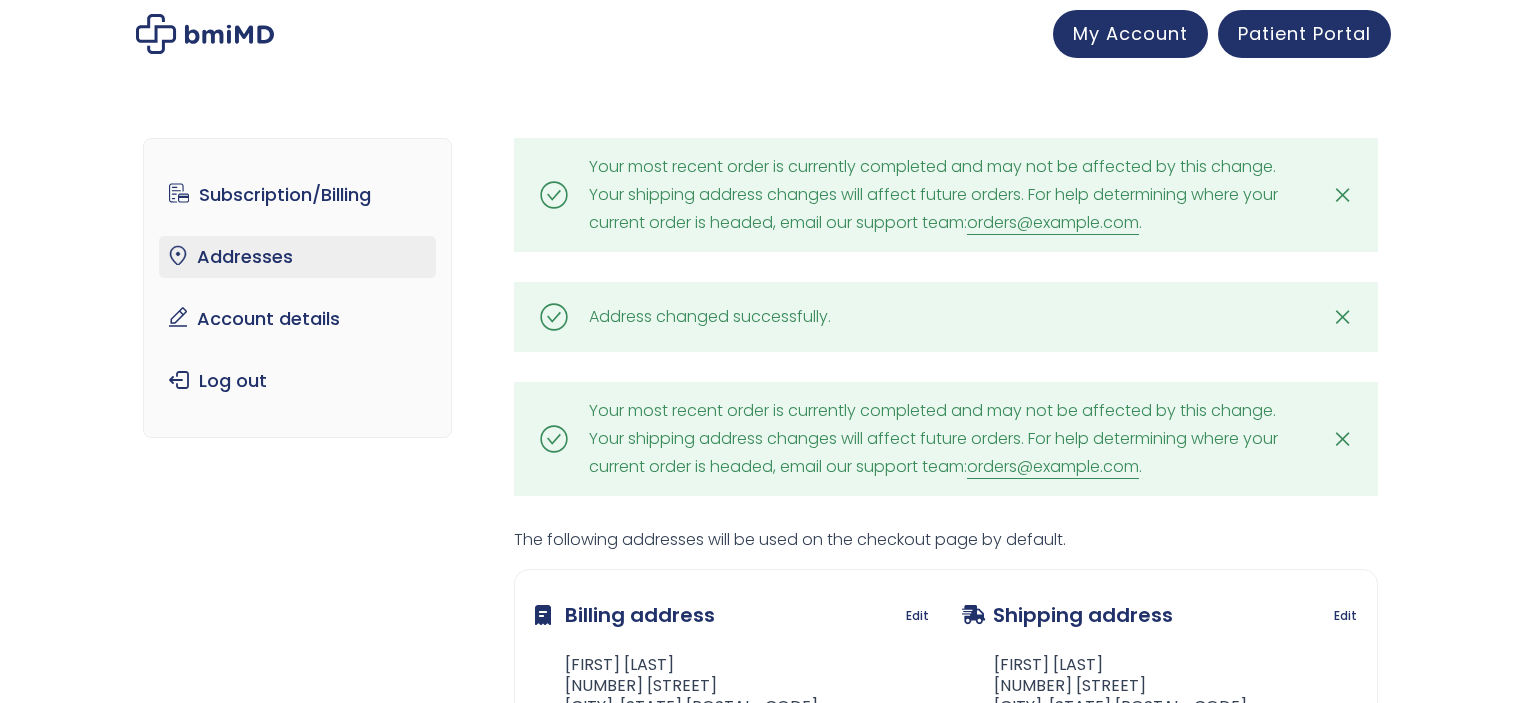 scroll, scrollTop: 0, scrollLeft: 0, axis: both 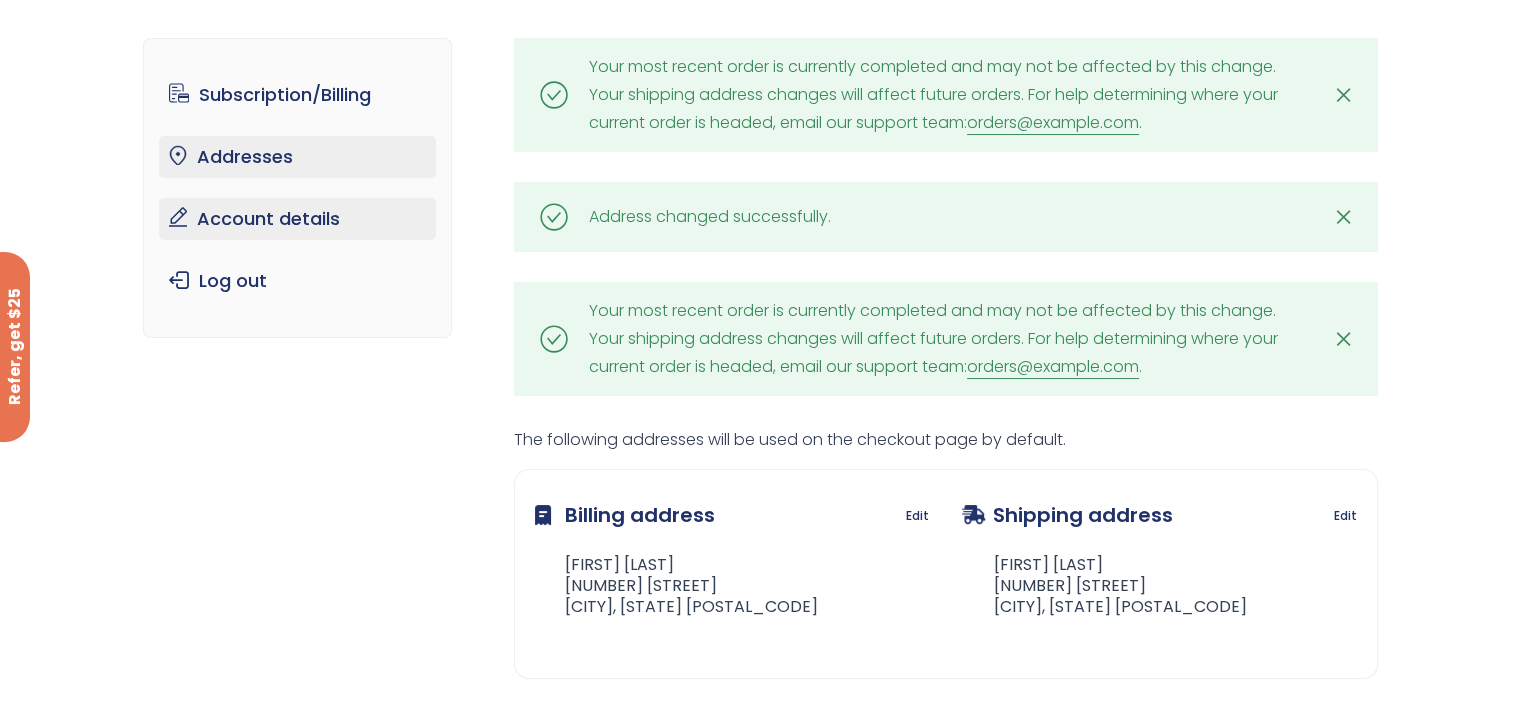 click on "Account details" at bounding box center [297, 219] 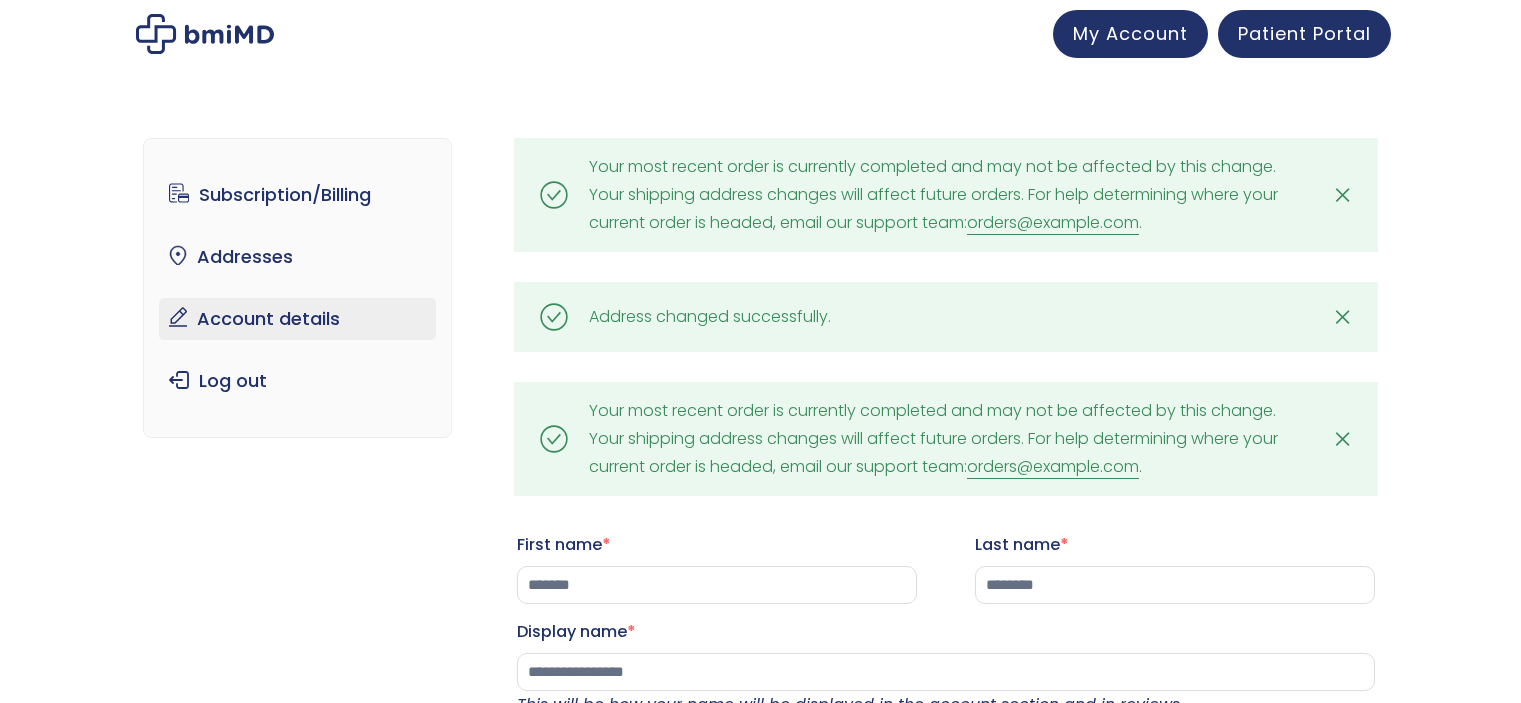 scroll, scrollTop: 0, scrollLeft: 0, axis: both 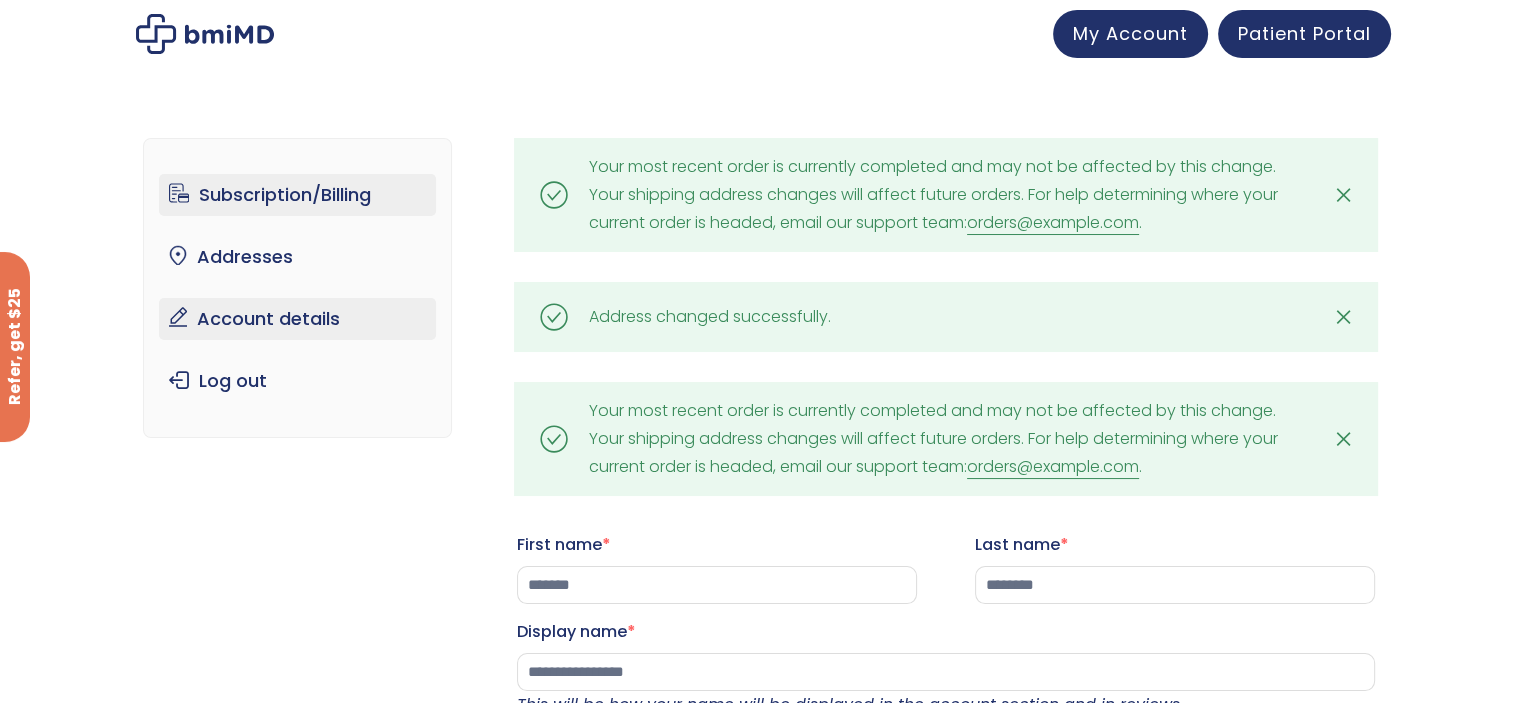 click on "Subscription/Billing" at bounding box center [297, 195] 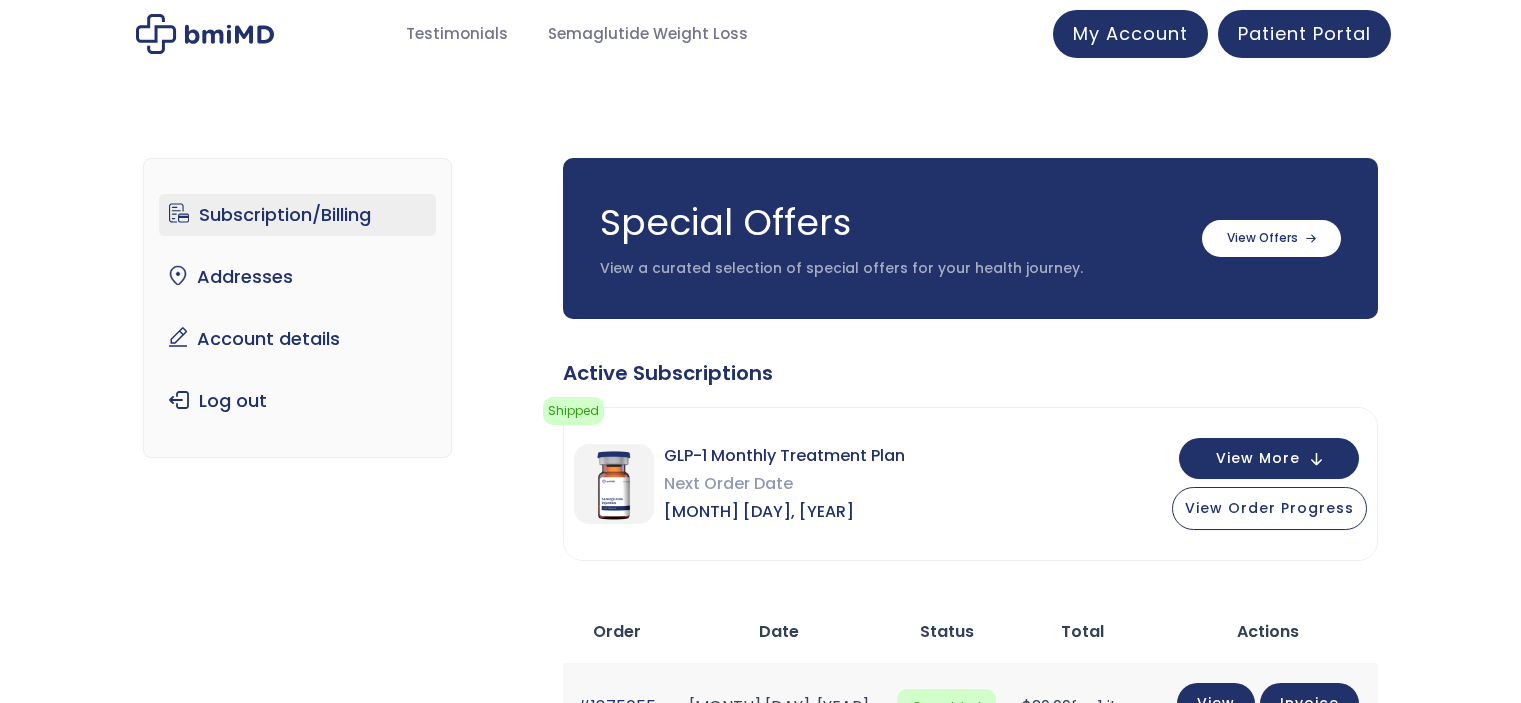 scroll, scrollTop: 0, scrollLeft: 0, axis: both 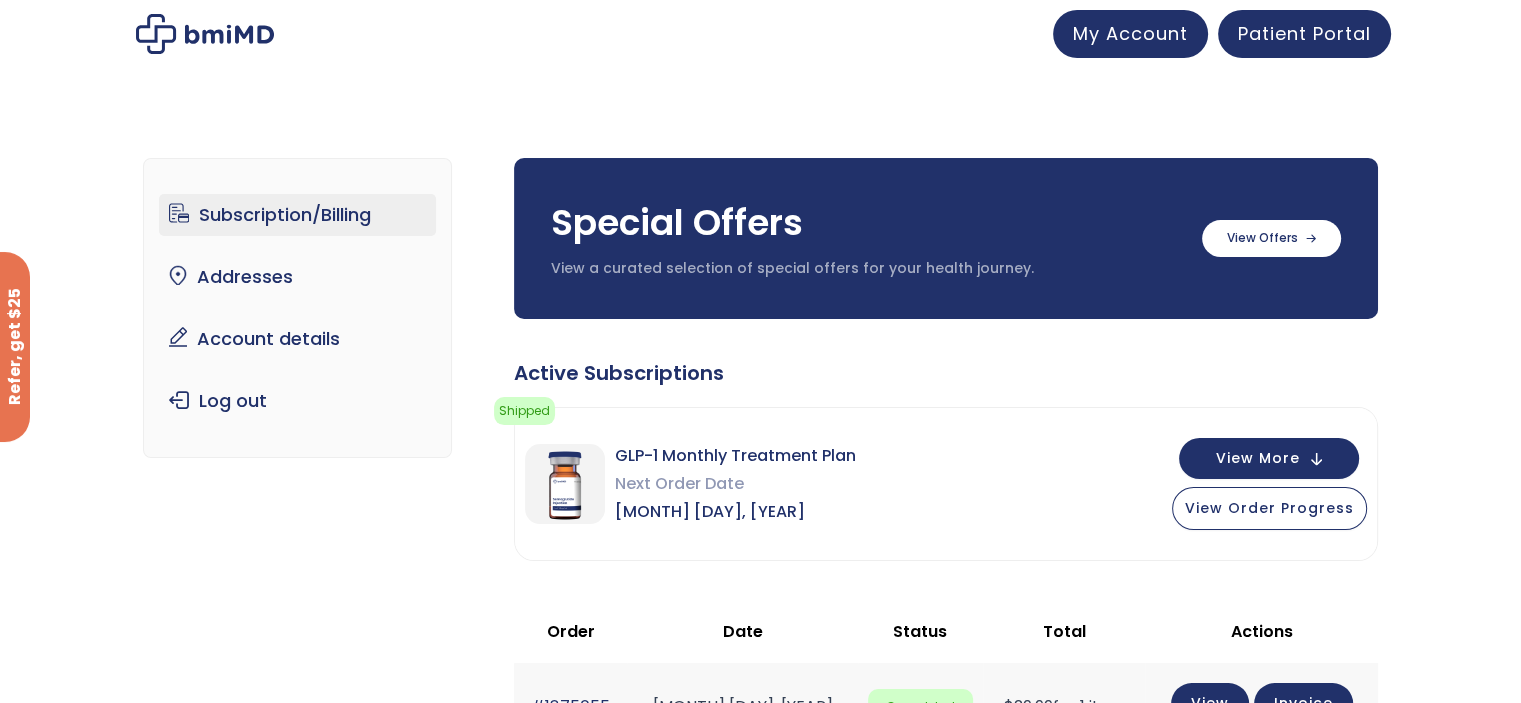 click on "Subscription/Billing" at bounding box center (297, 215) 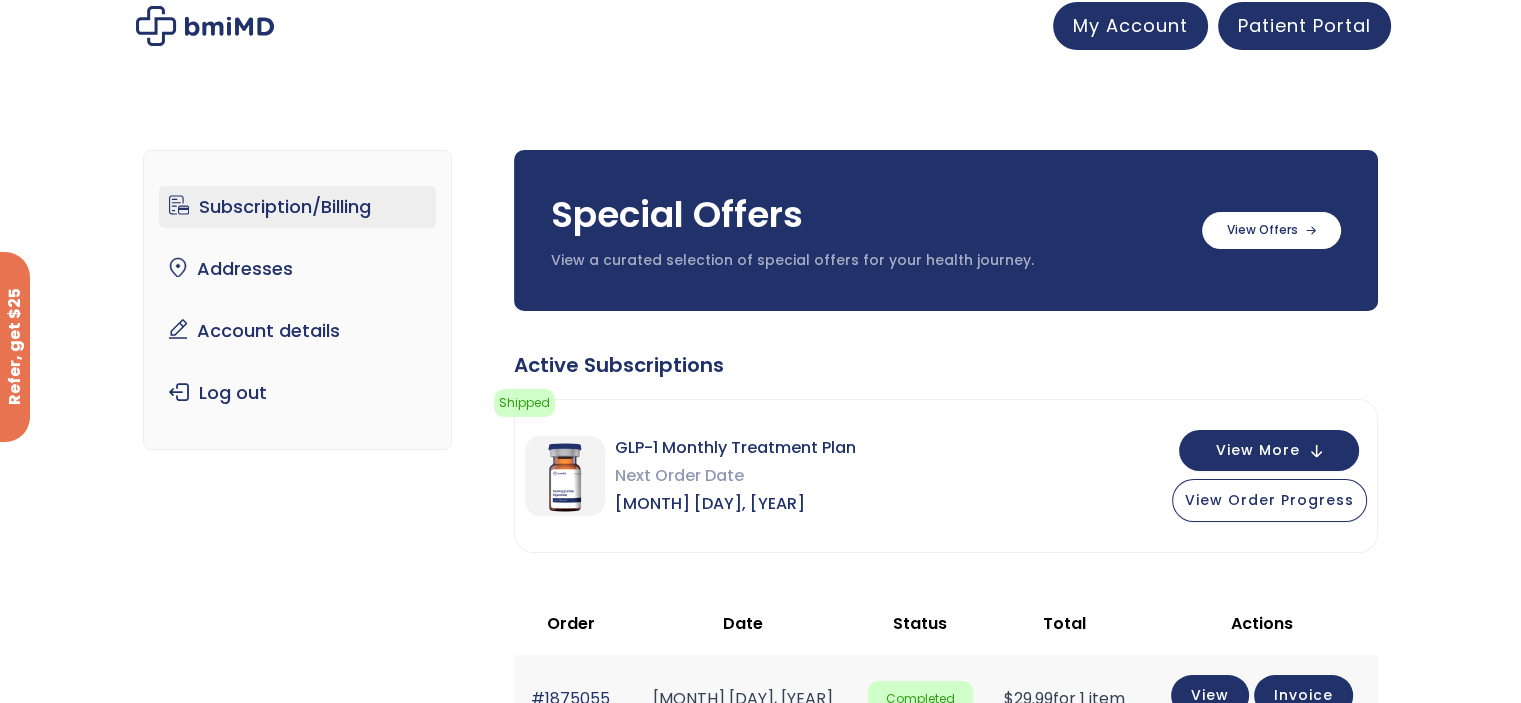 scroll, scrollTop: 0, scrollLeft: 0, axis: both 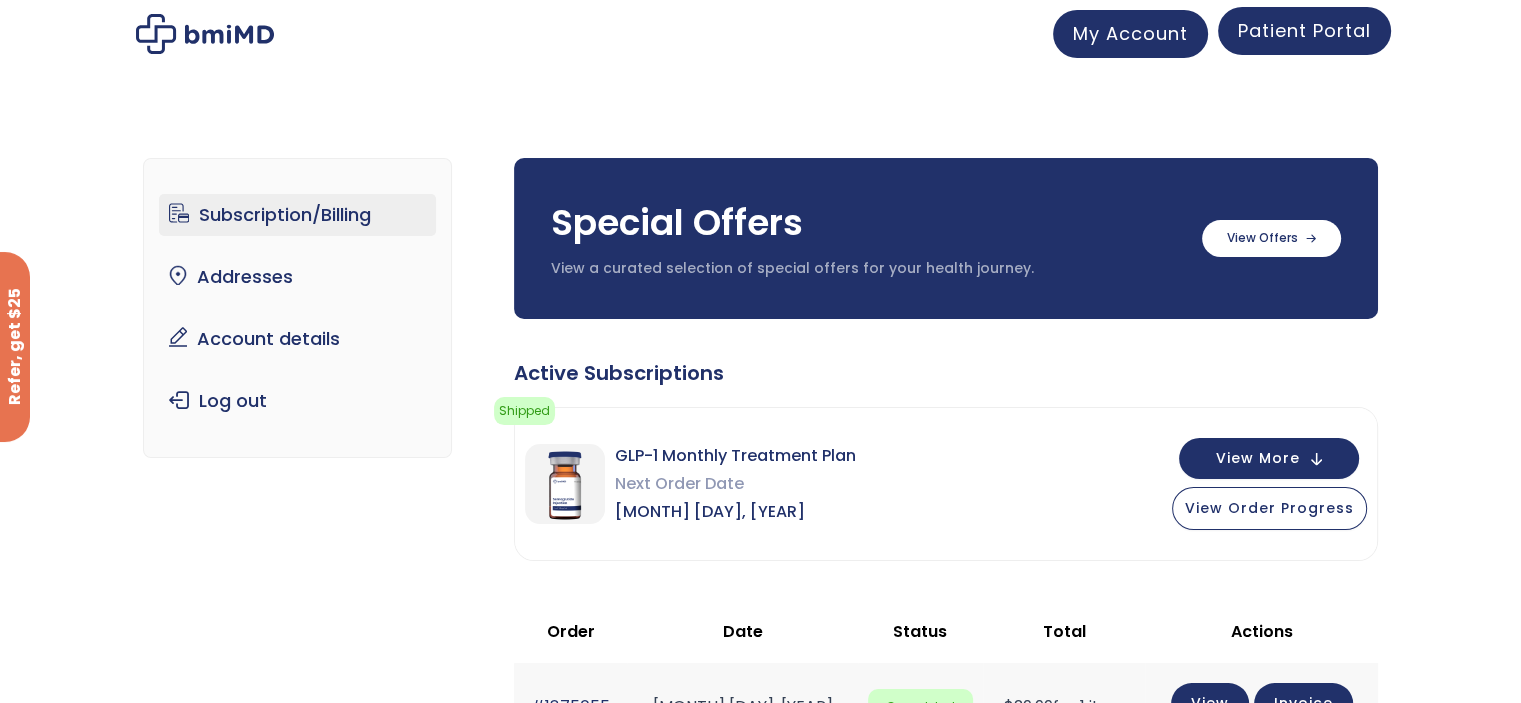 click on "Patient Portal" at bounding box center [1304, 31] 